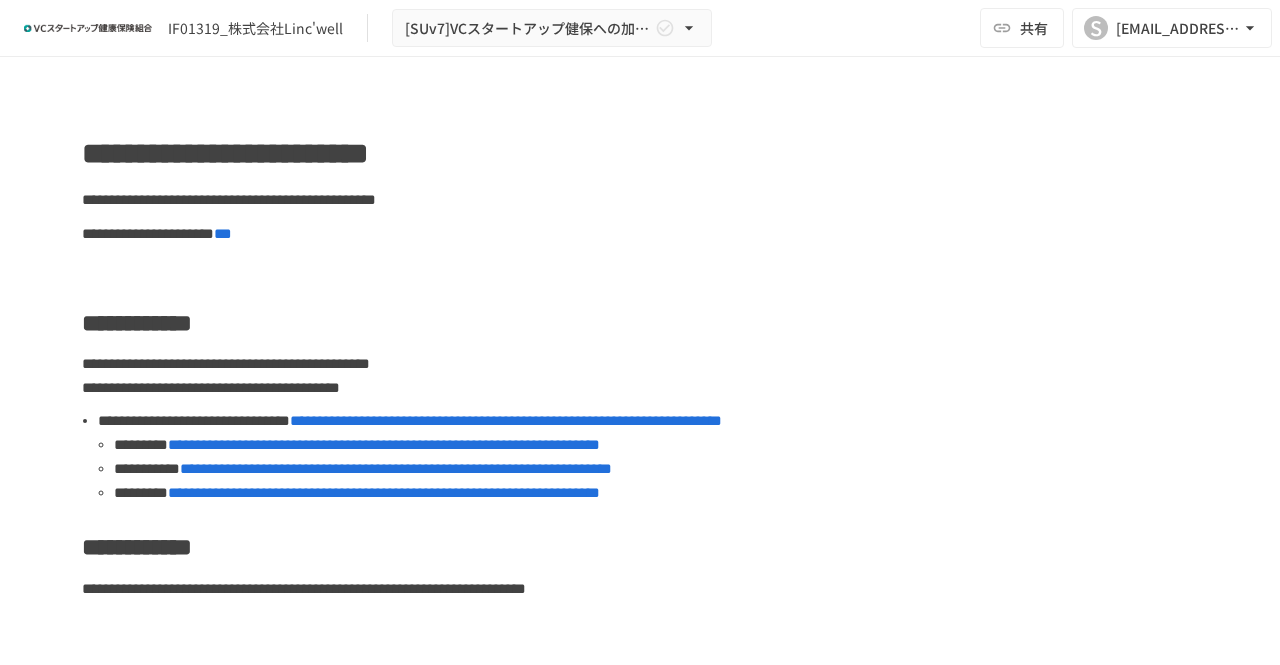 scroll, scrollTop: 0, scrollLeft: 0, axis: both 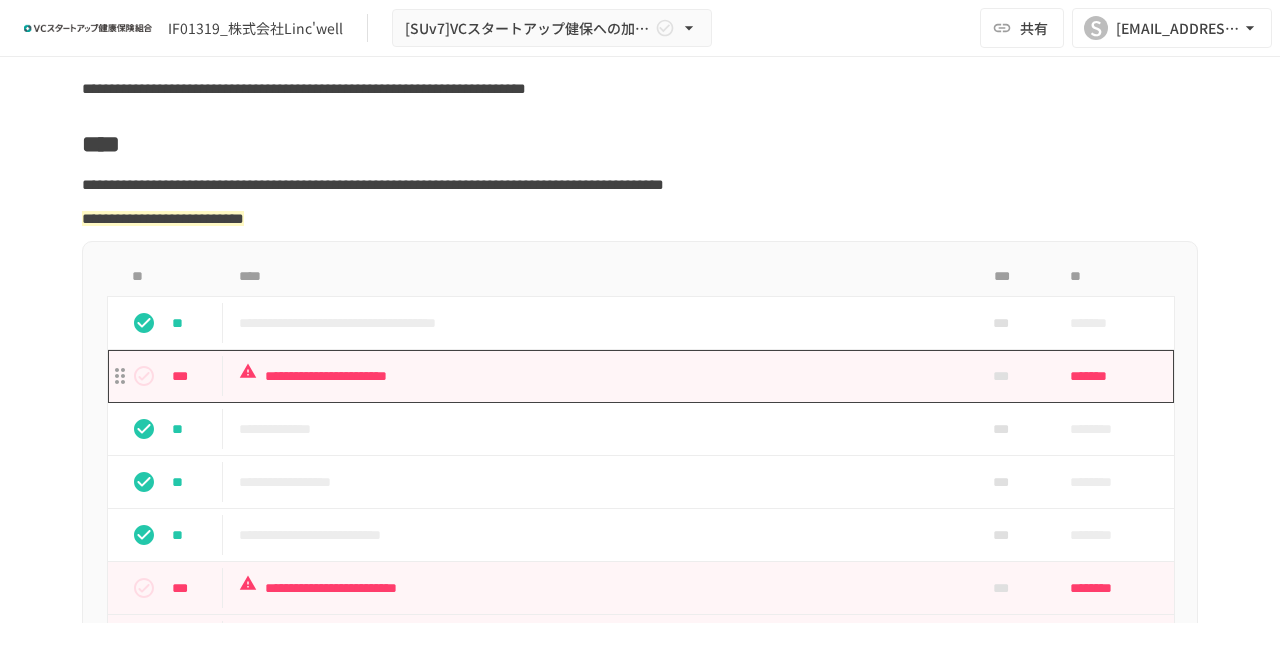 click on "**********" at bounding box center [598, 376] 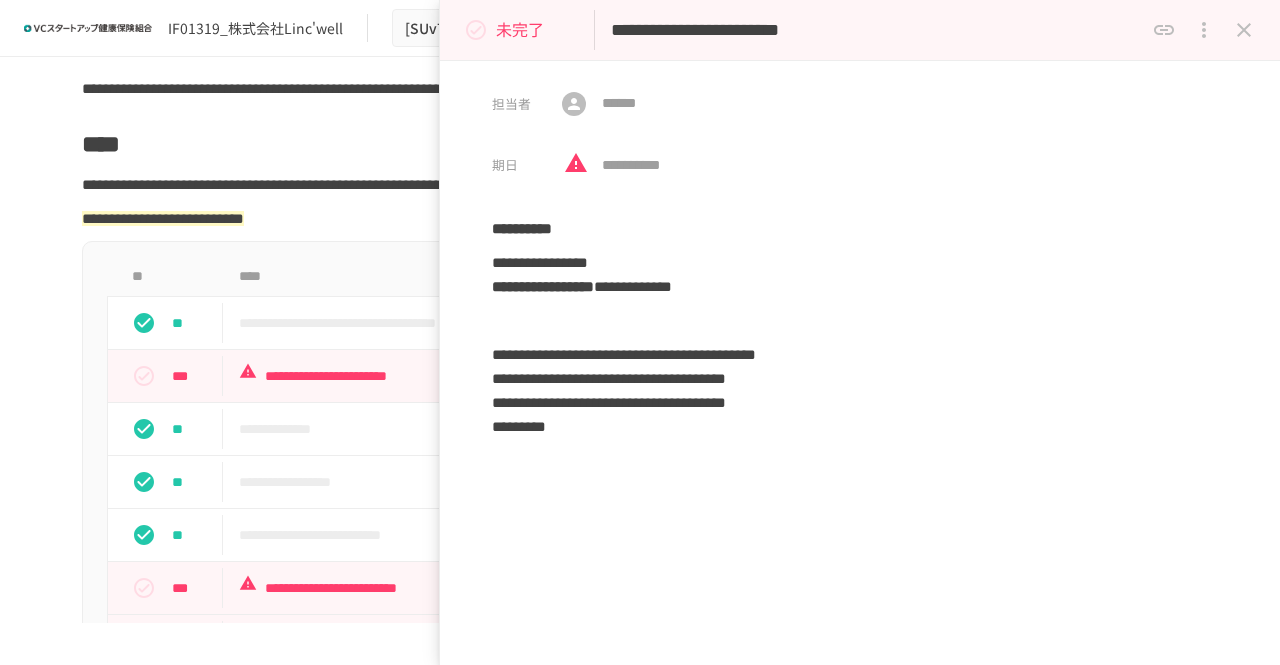 click at bounding box center [1244, 30] 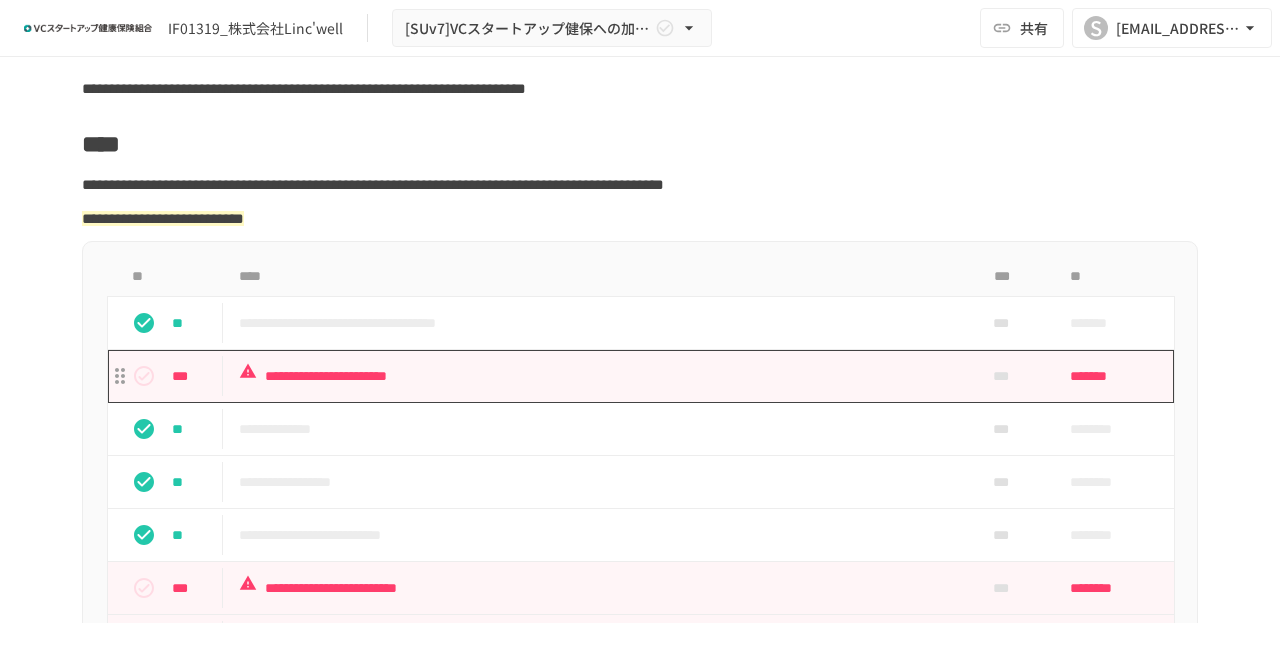 click on "**********" at bounding box center [598, 376] 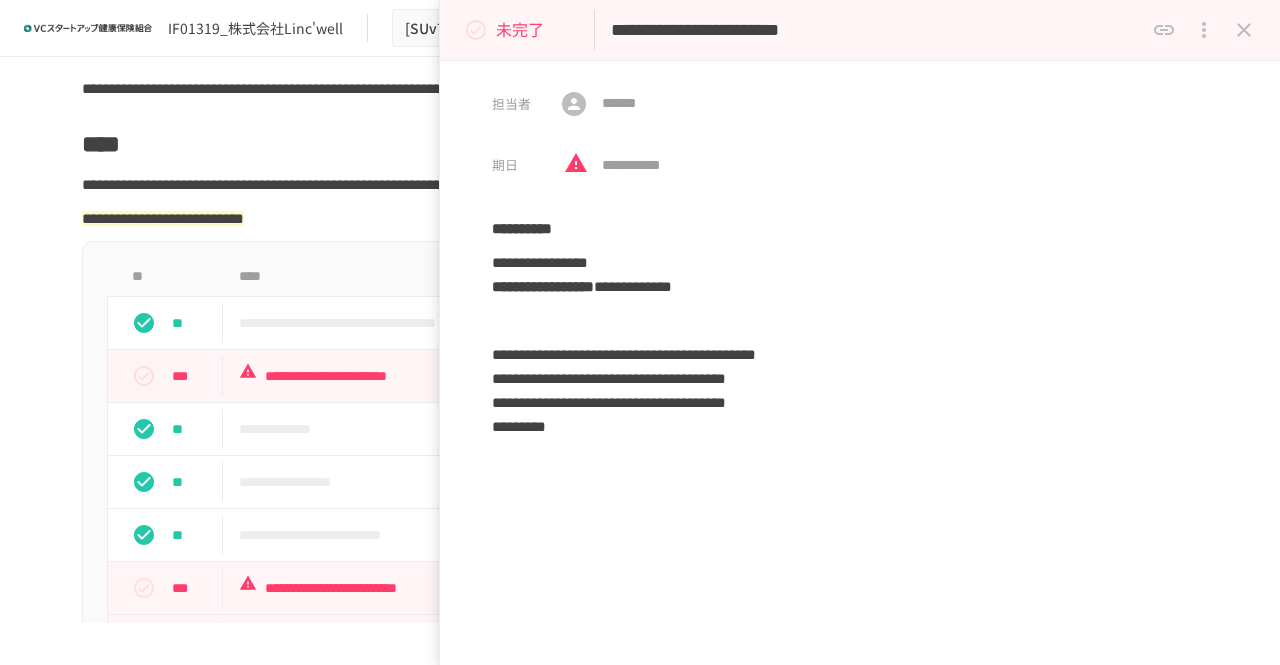 click 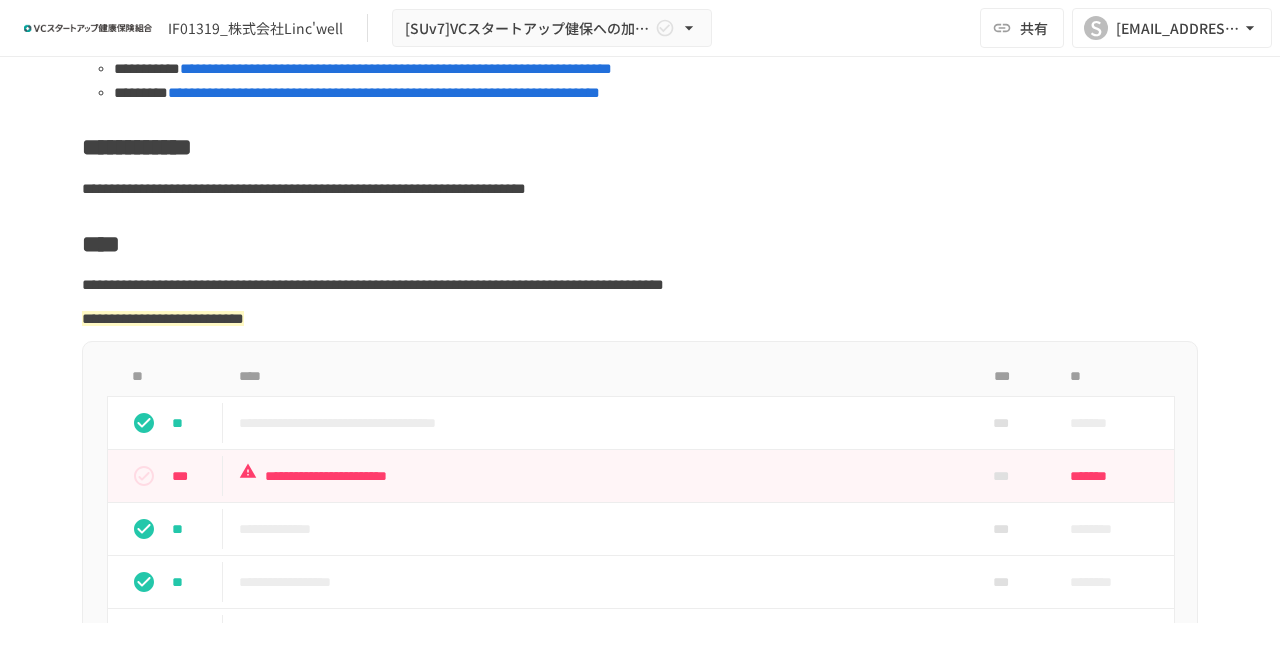 scroll, scrollTop: 100, scrollLeft: 0, axis: vertical 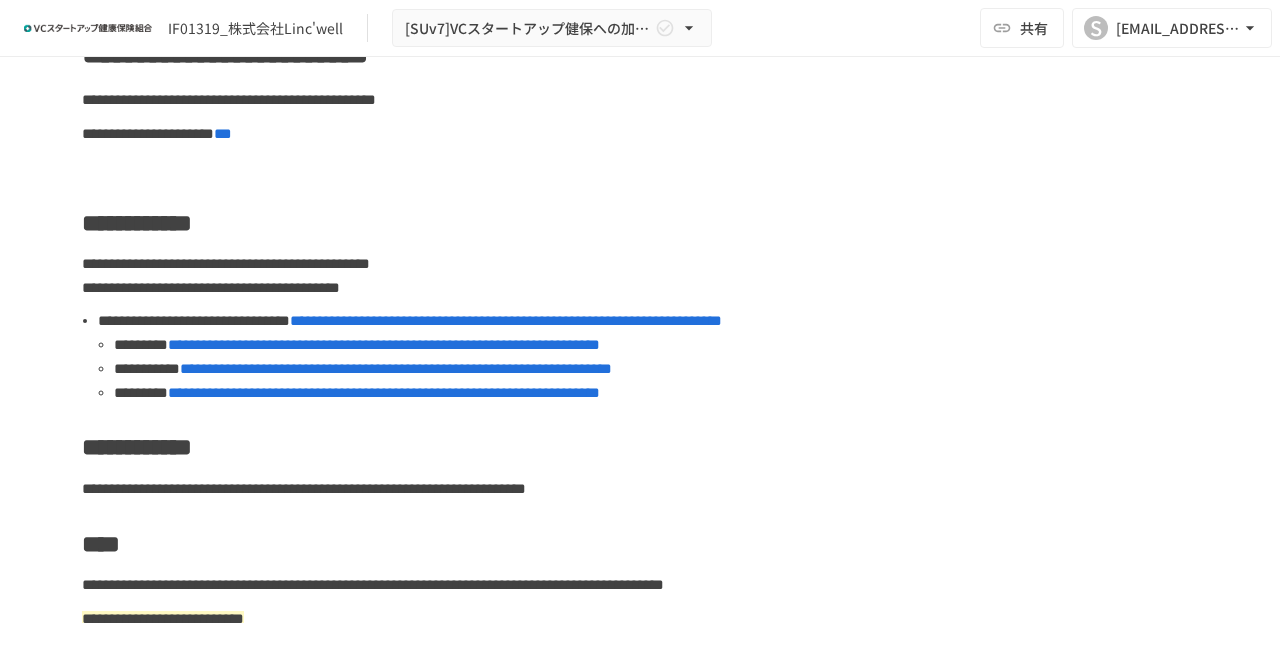 click on "**********" at bounding box center [384, 344] 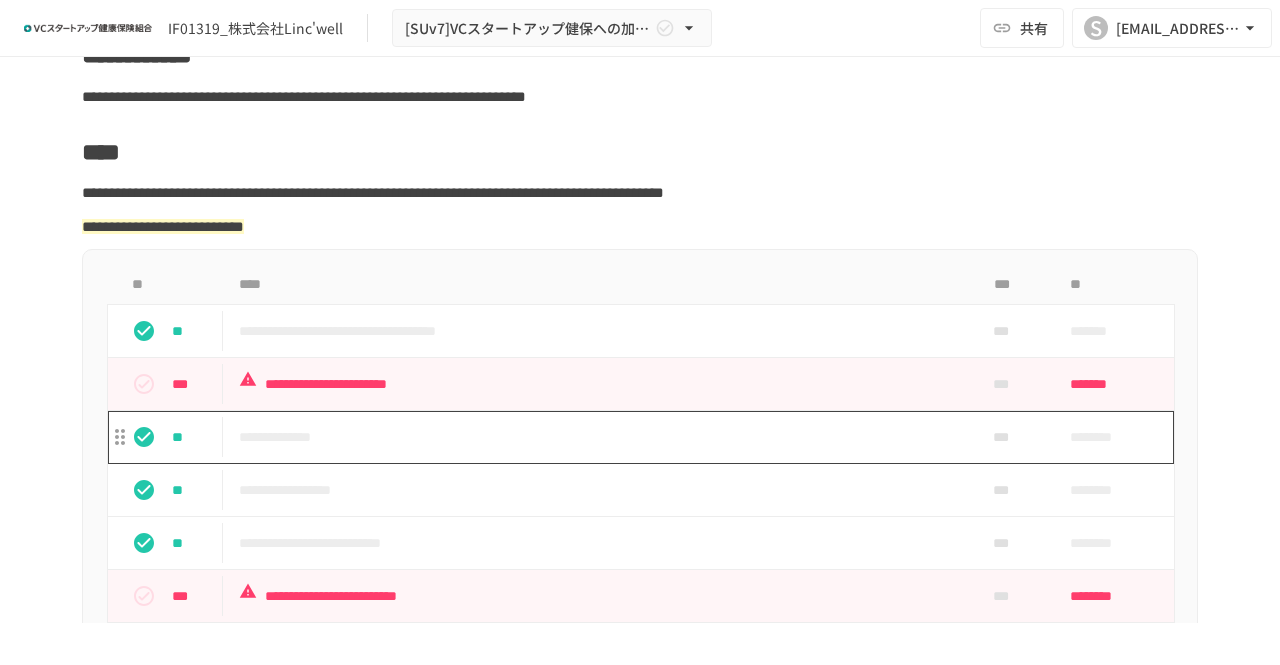 scroll, scrollTop: 800, scrollLeft: 0, axis: vertical 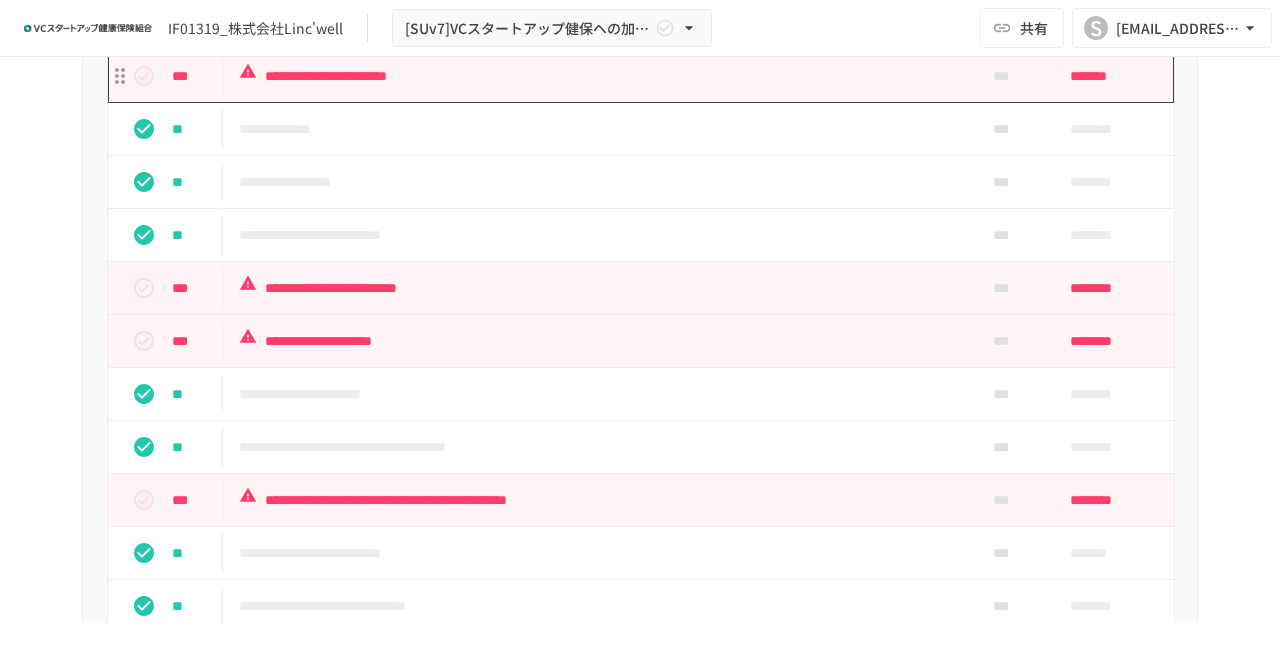 click on "**********" at bounding box center (598, 76) 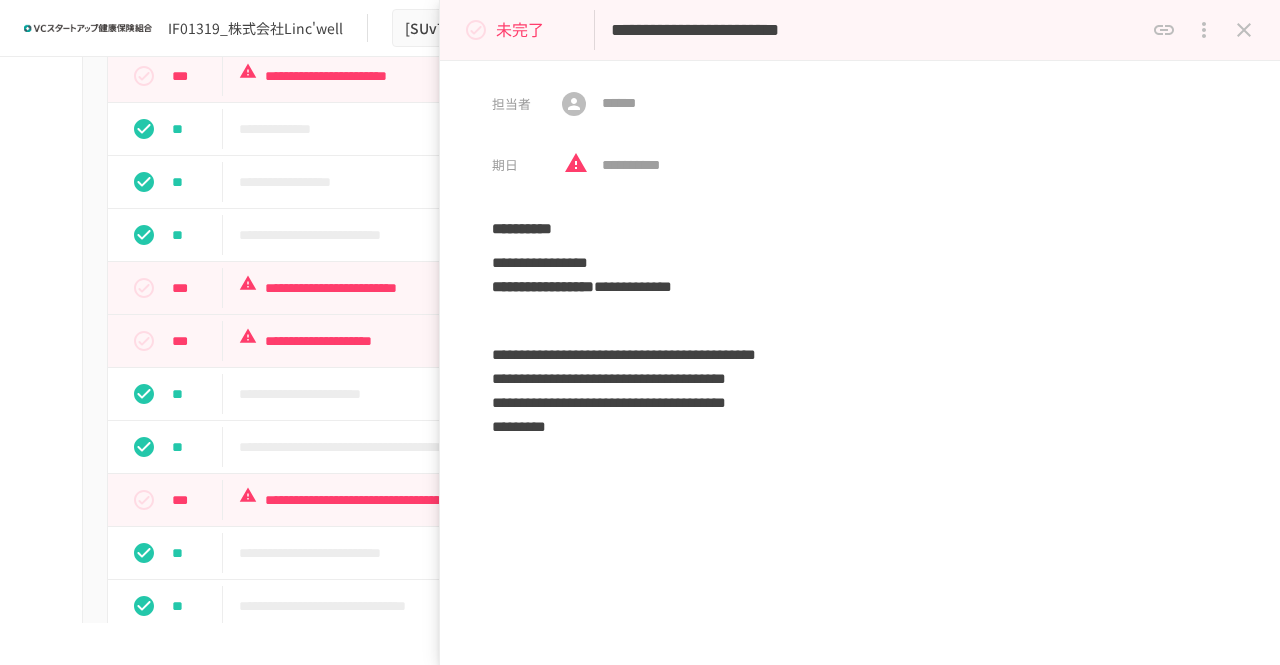 click on "未完了" at bounding box center (520, 30) 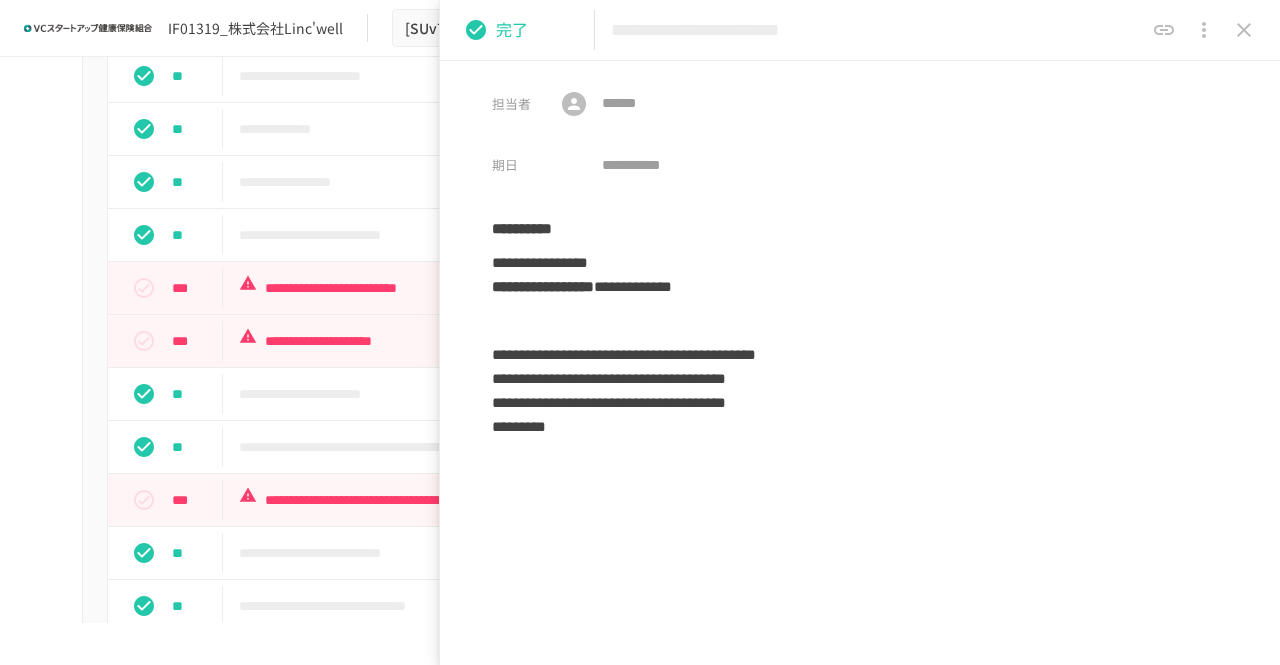 click 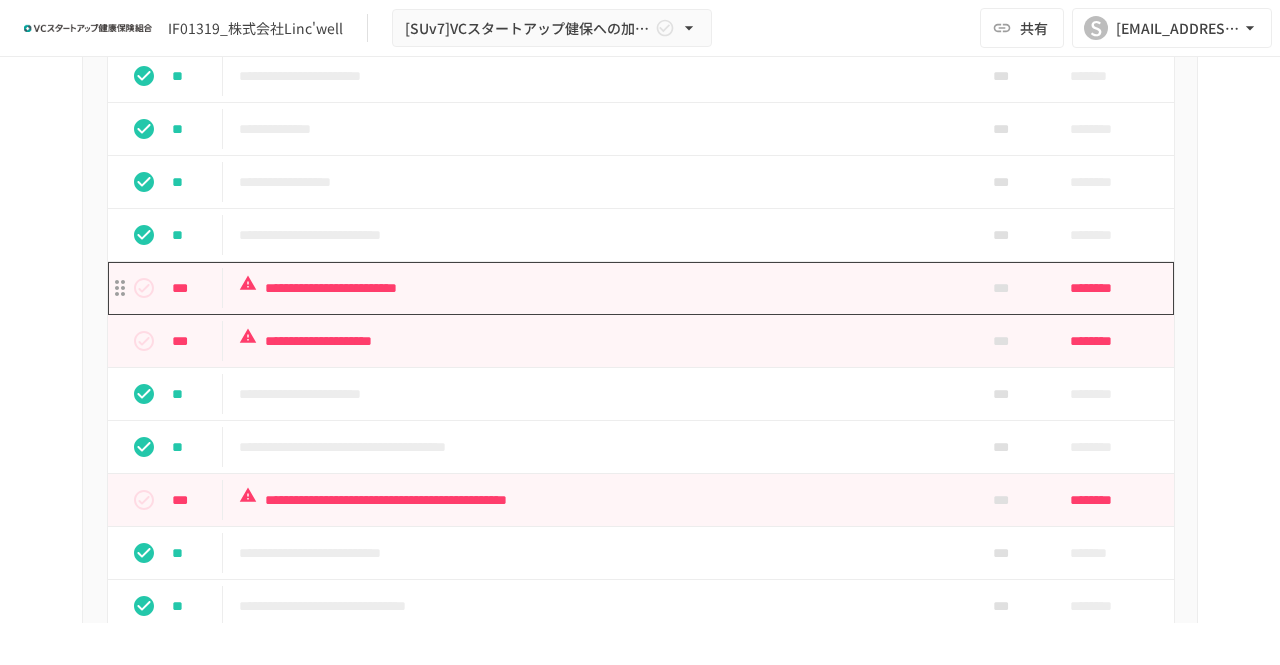 click on "**********" at bounding box center (598, 288) 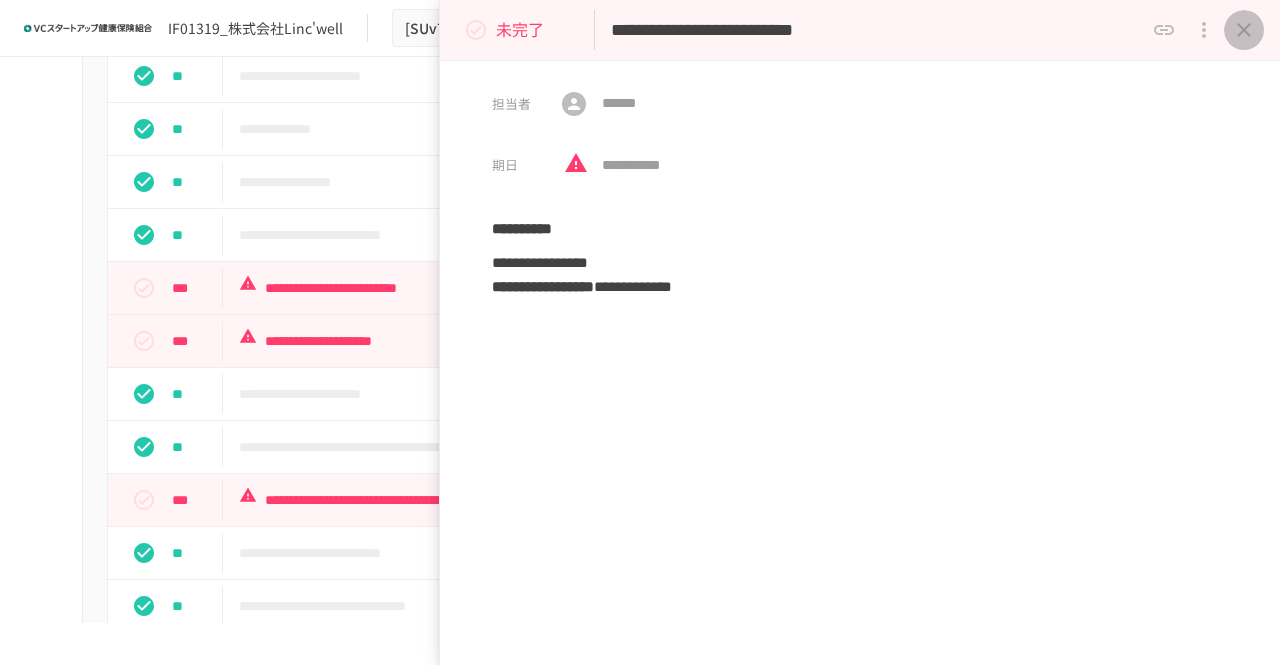 click 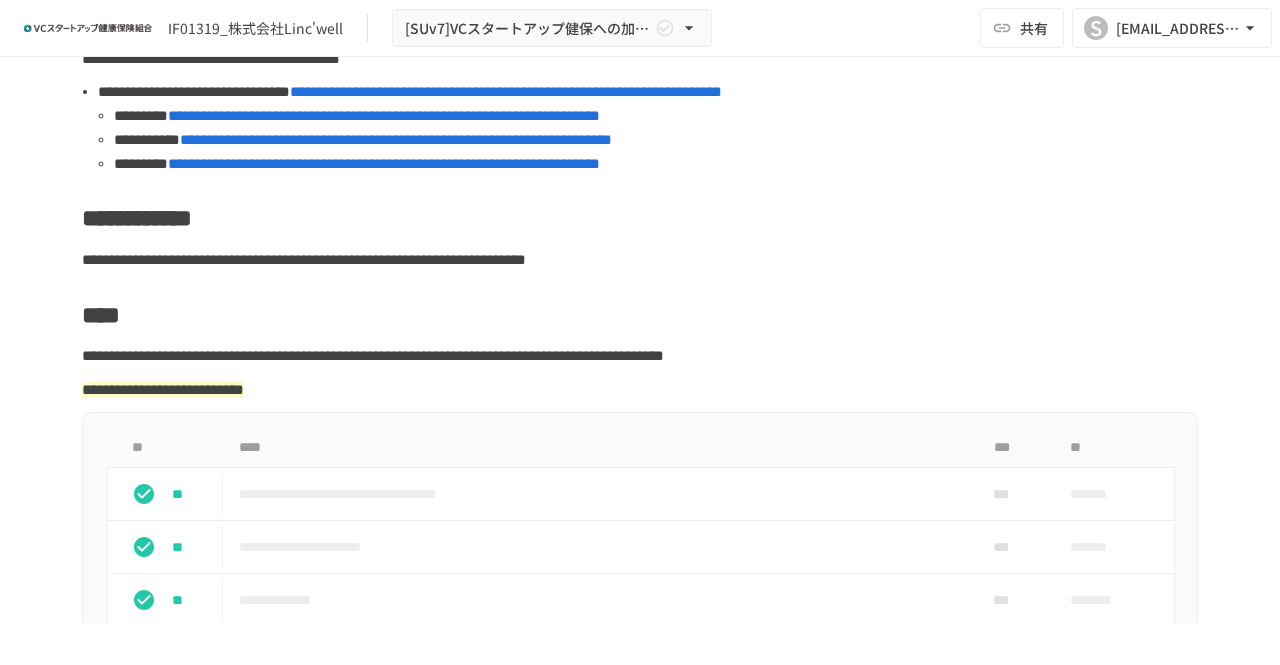 scroll, scrollTop: 300, scrollLeft: 0, axis: vertical 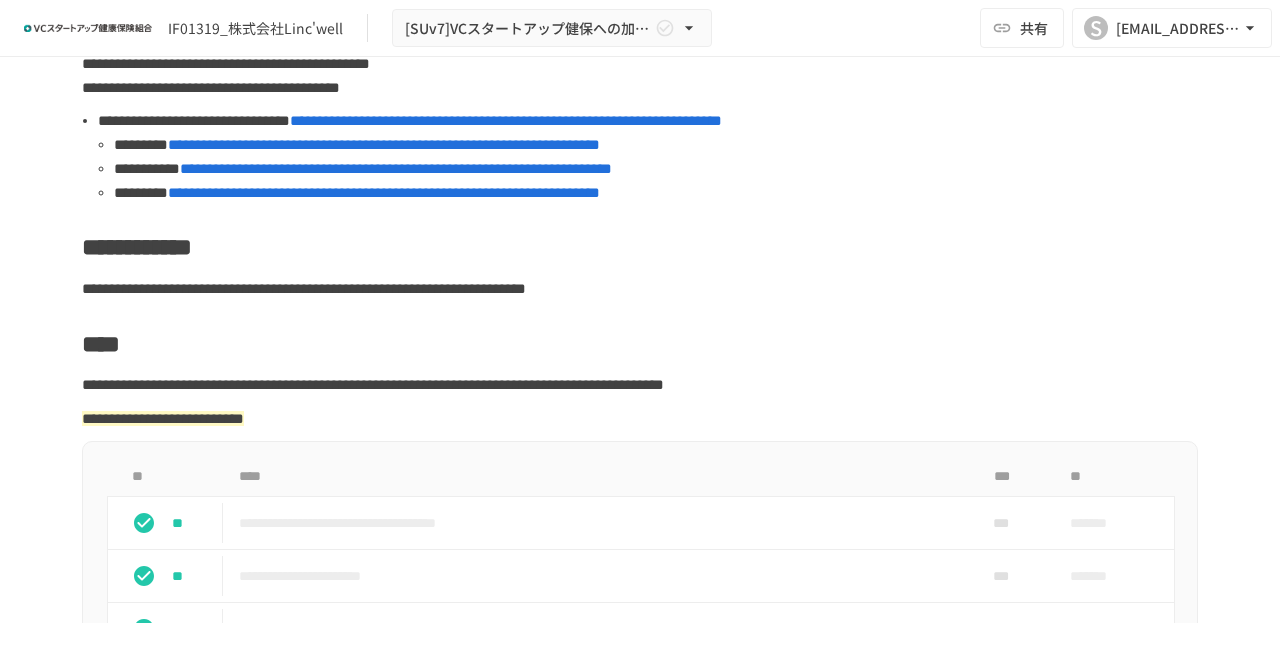 click on "**********" at bounding box center [396, 168] 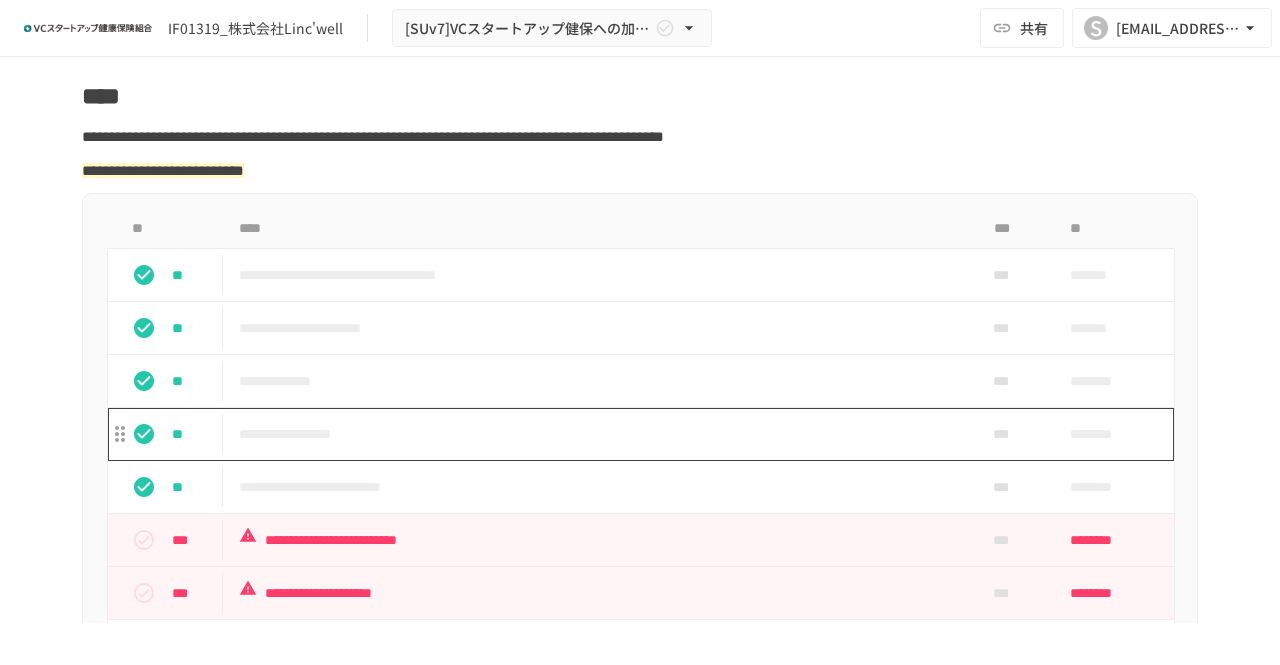 scroll, scrollTop: 800, scrollLeft: 0, axis: vertical 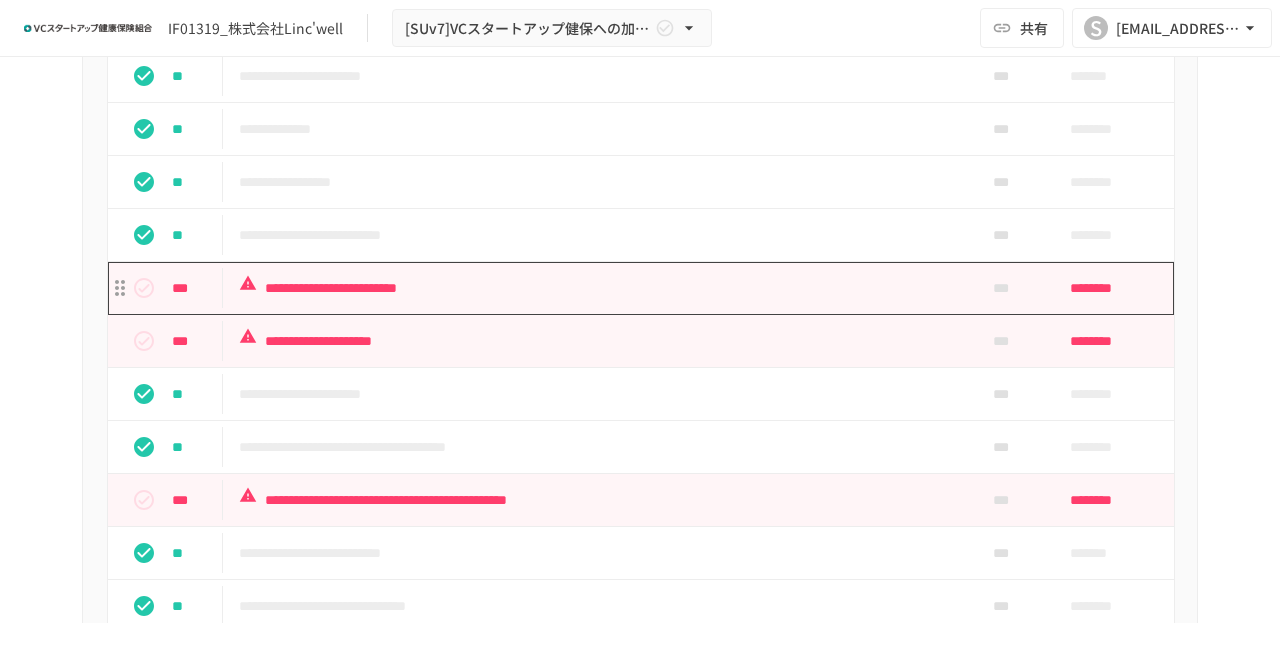 click on "**********" at bounding box center (598, 288) 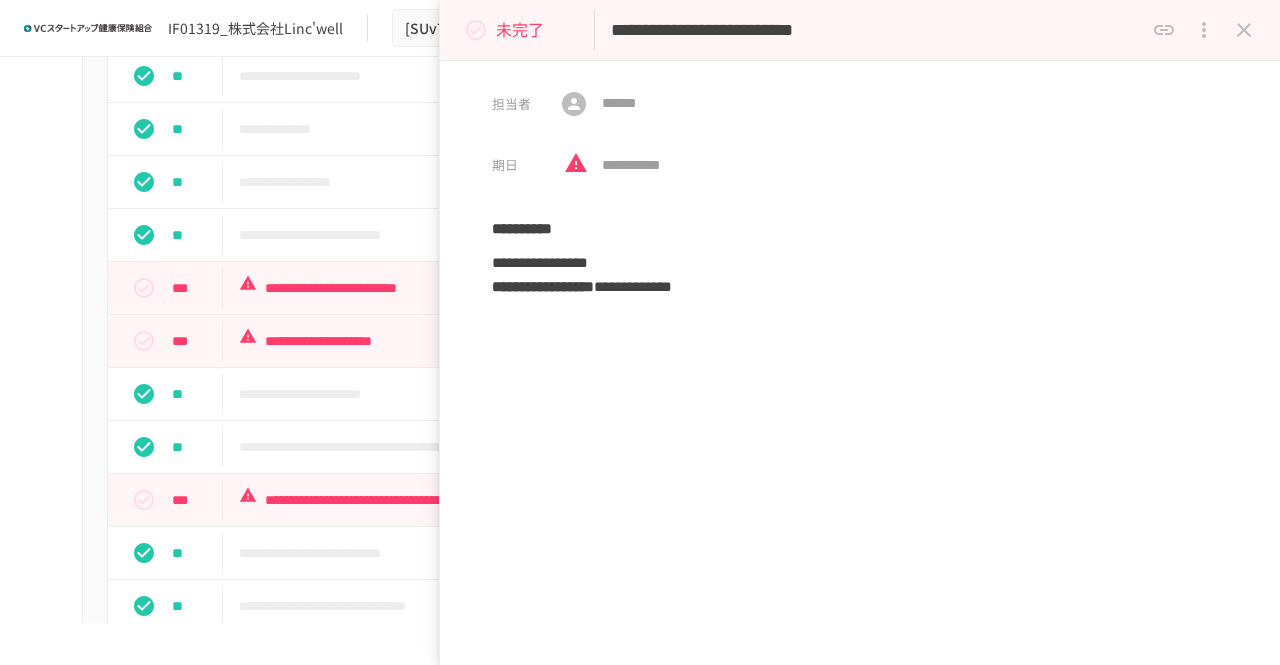 click on "未完了" at bounding box center [520, 30] 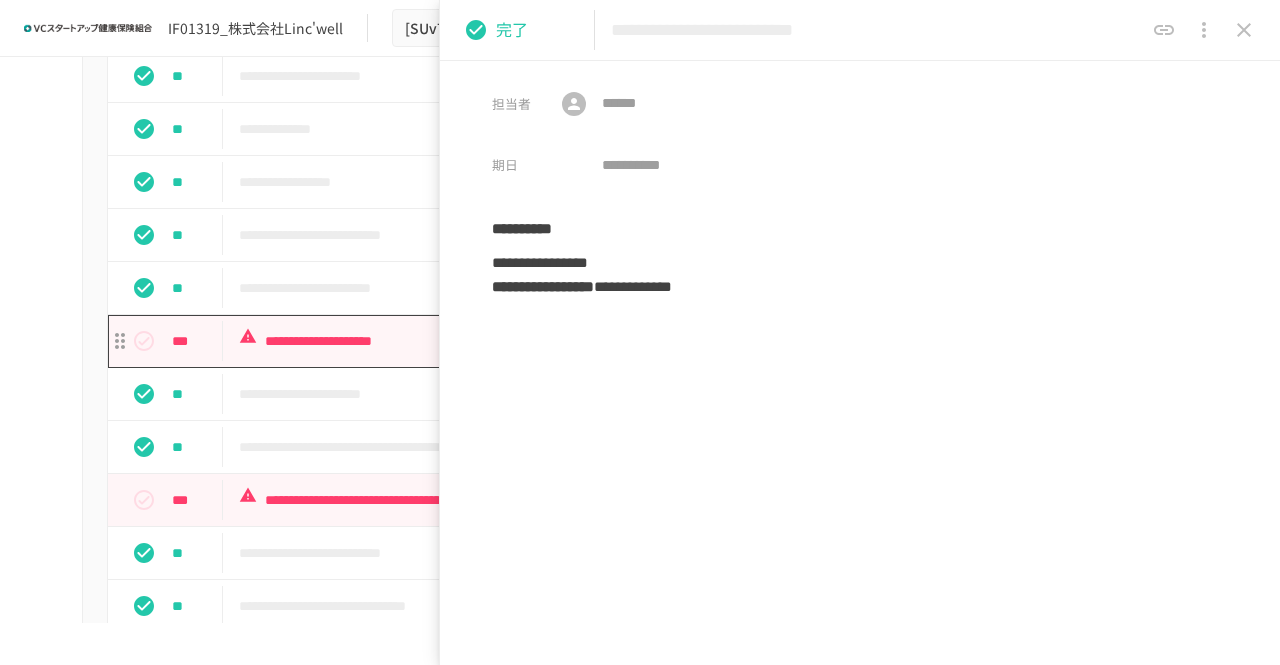click on "**********" at bounding box center [598, 341] 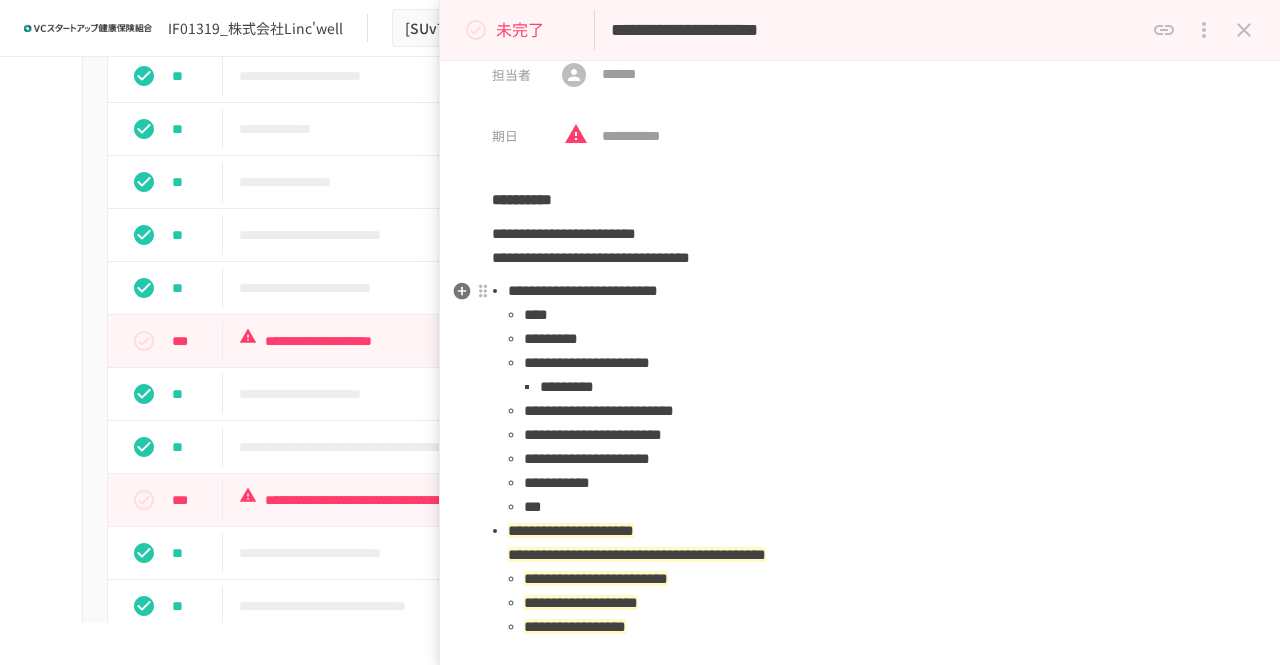 scroll, scrollTop: 0, scrollLeft: 0, axis: both 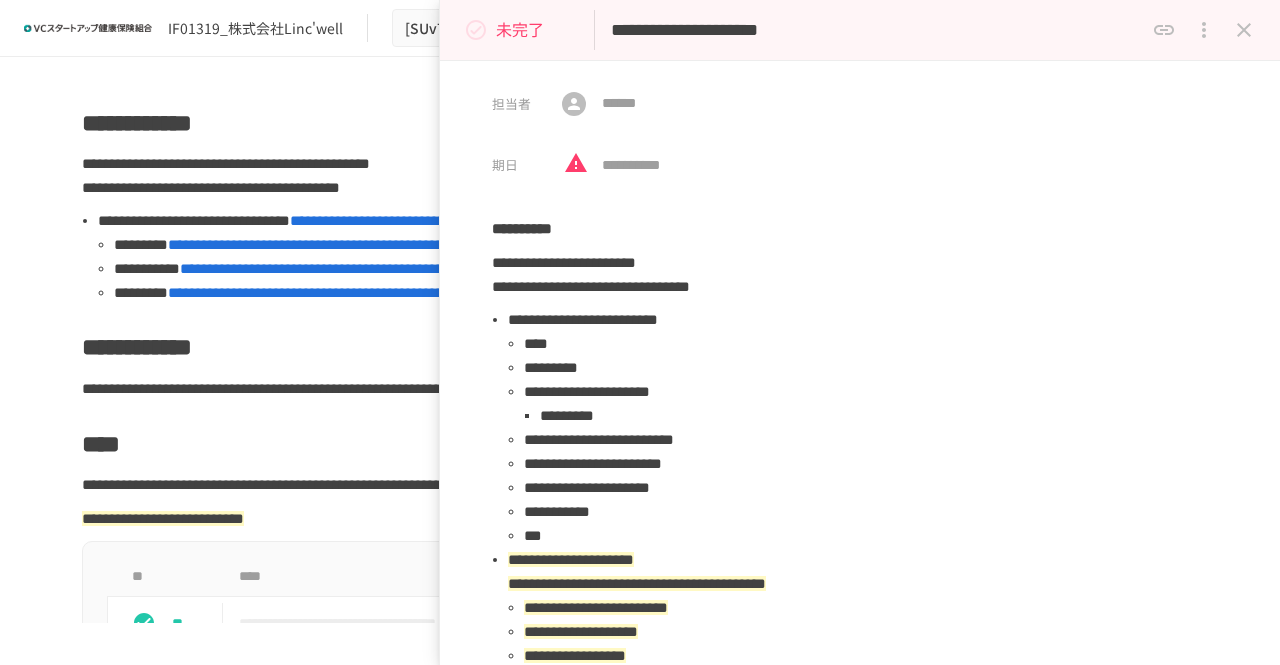 click on "**********" at bounding box center [640, 340] 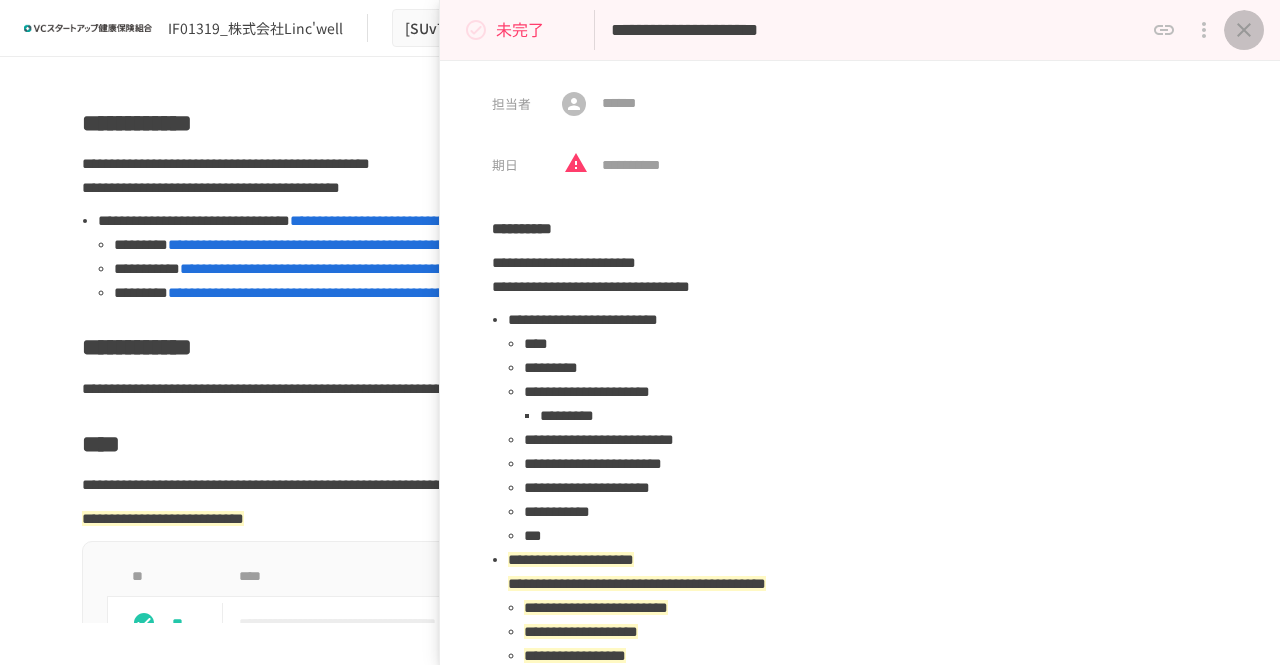 click 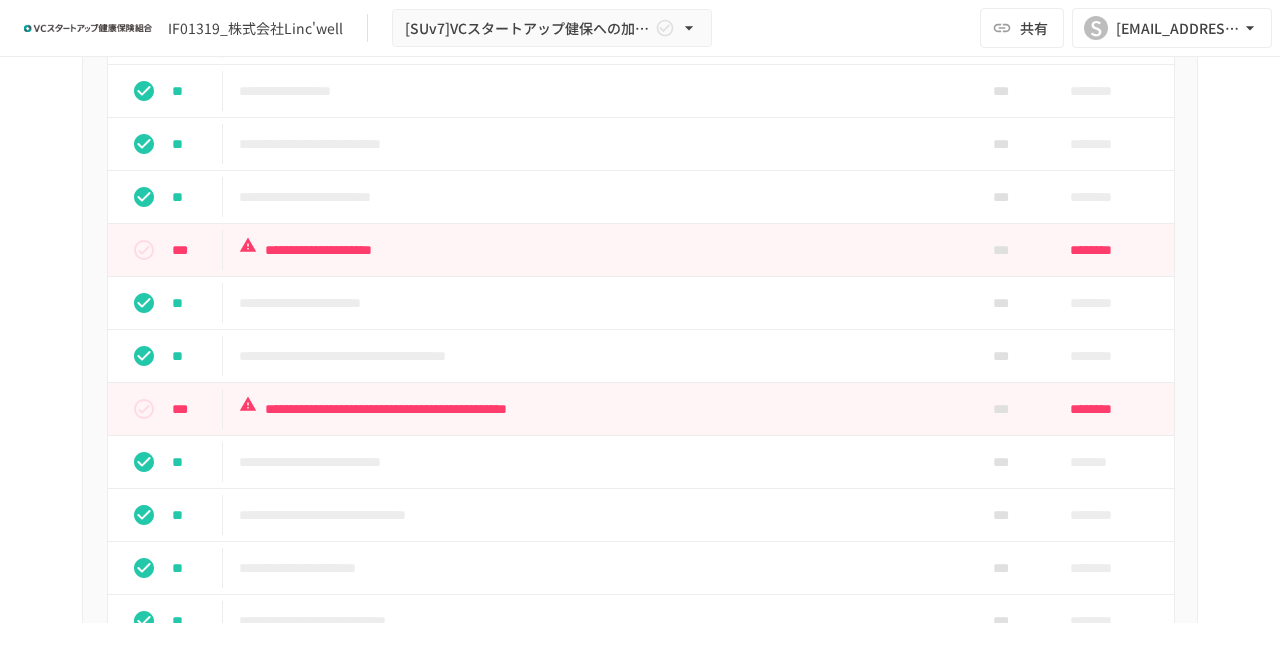 scroll, scrollTop: 1000, scrollLeft: 0, axis: vertical 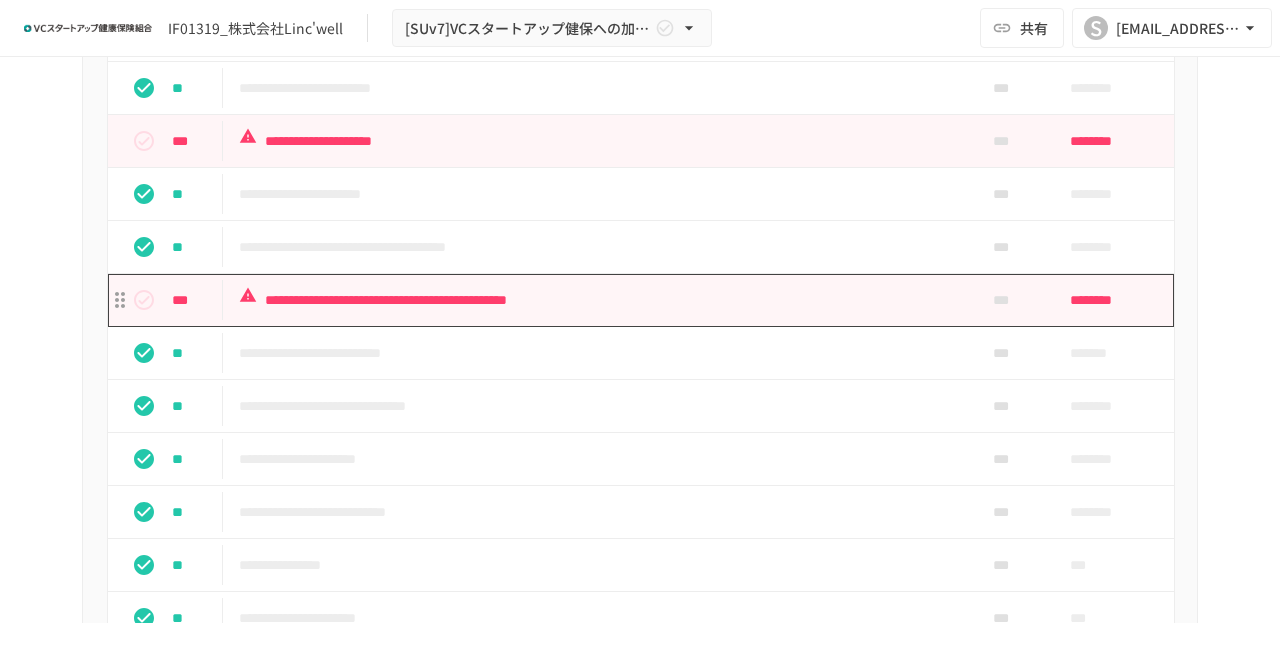 click on "**********" at bounding box center (598, 300) 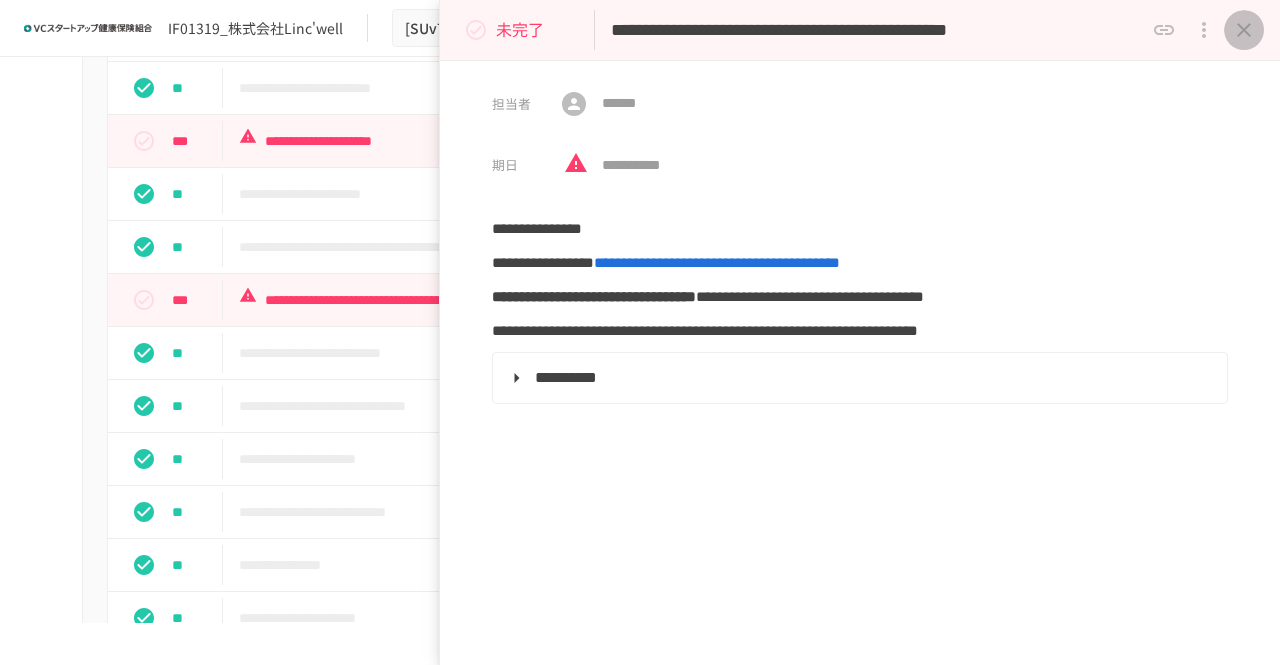 click 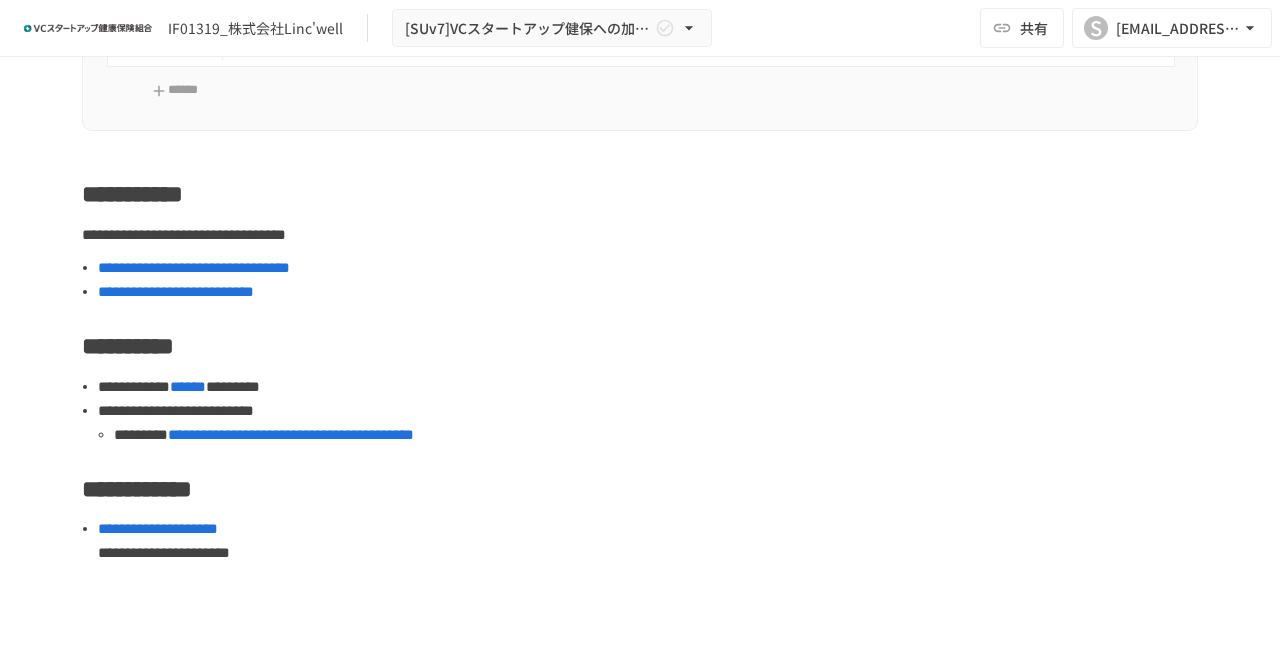 scroll, scrollTop: 1600, scrollLeft: 0, axis: vertical 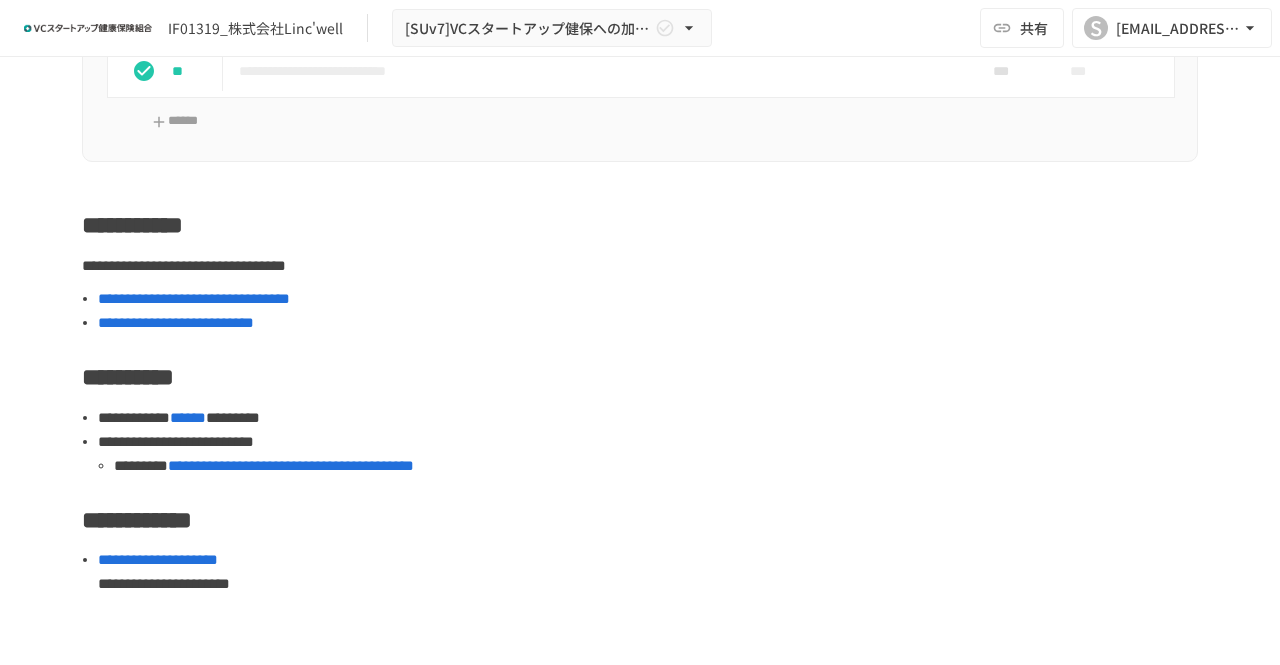click on "**********" at bounding box center (648, 442) 